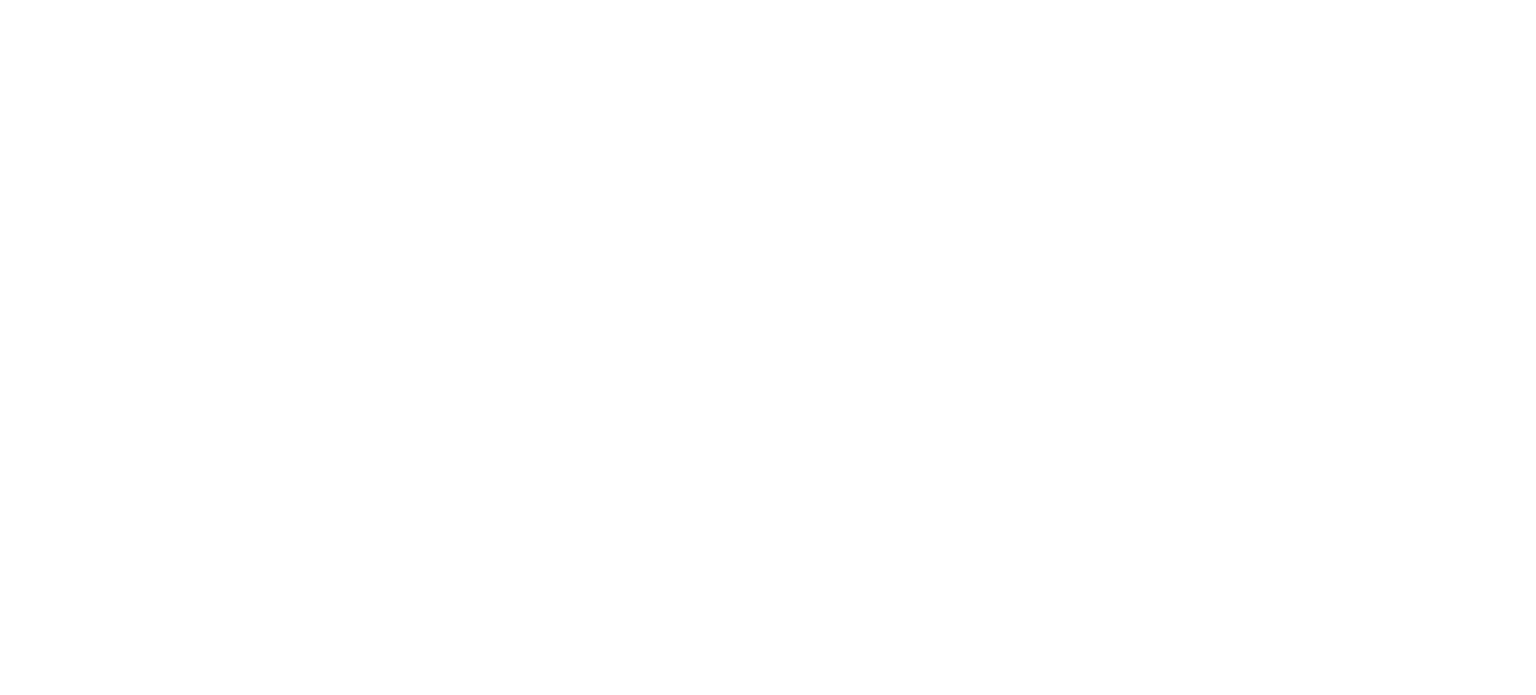 scroll, scrollTop: 0, scrollLeft: 0, axis: both 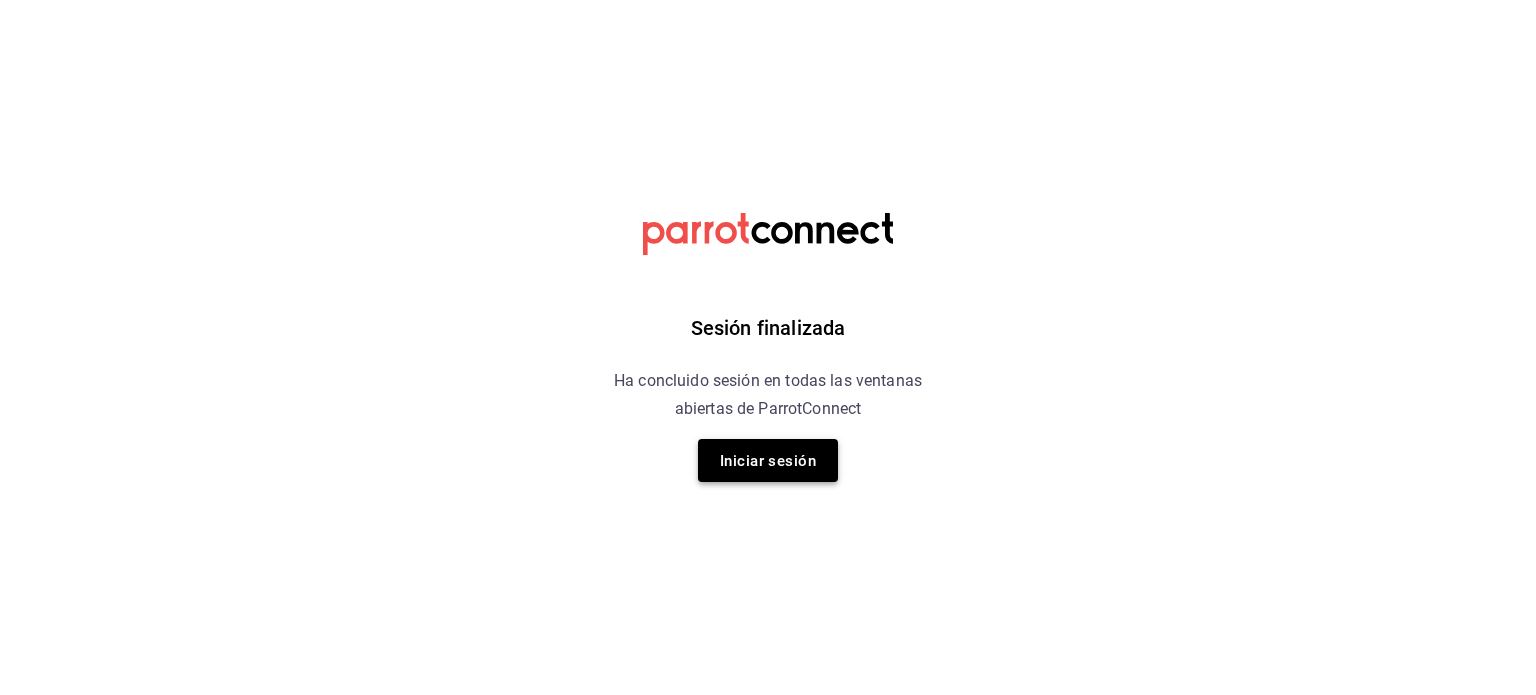 click on "Iniciar sesión" at bounding box center (768, 461) 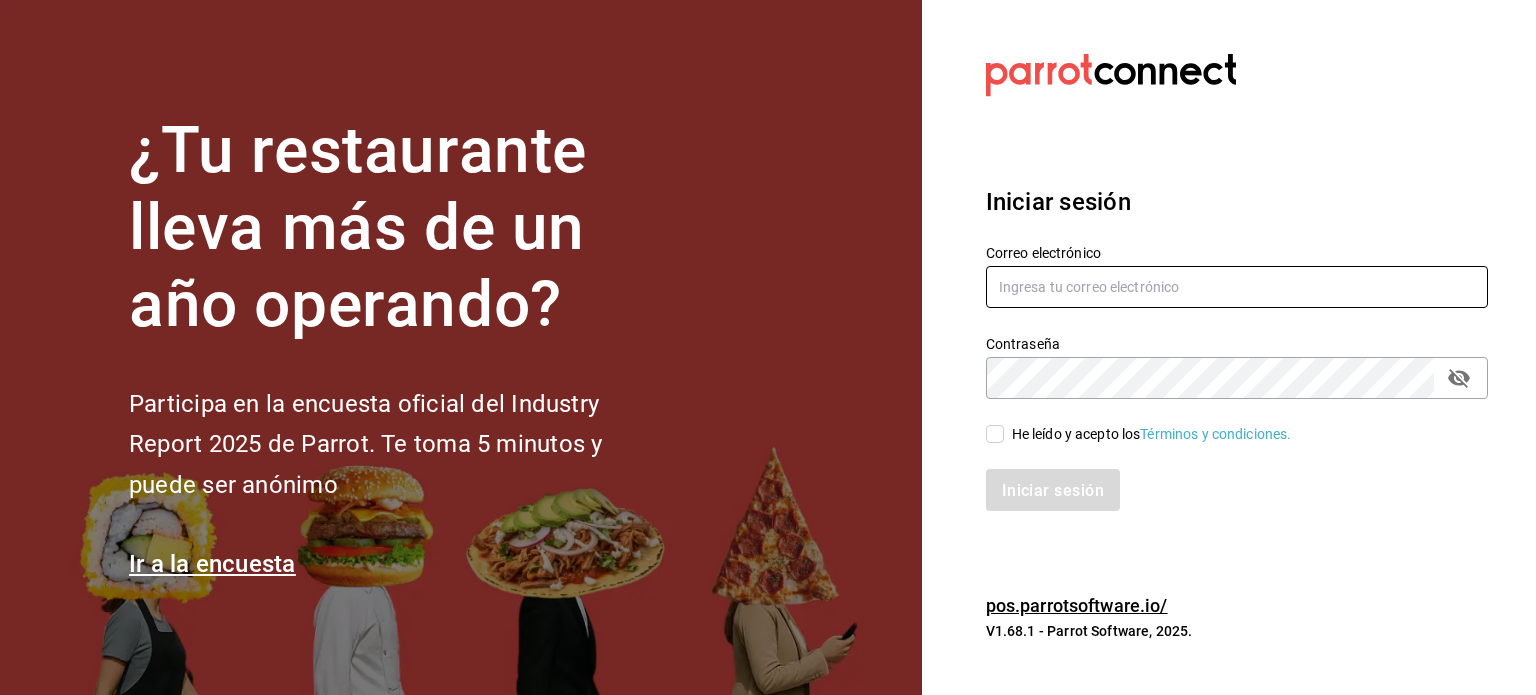 click at bounding box center [1237, 287] 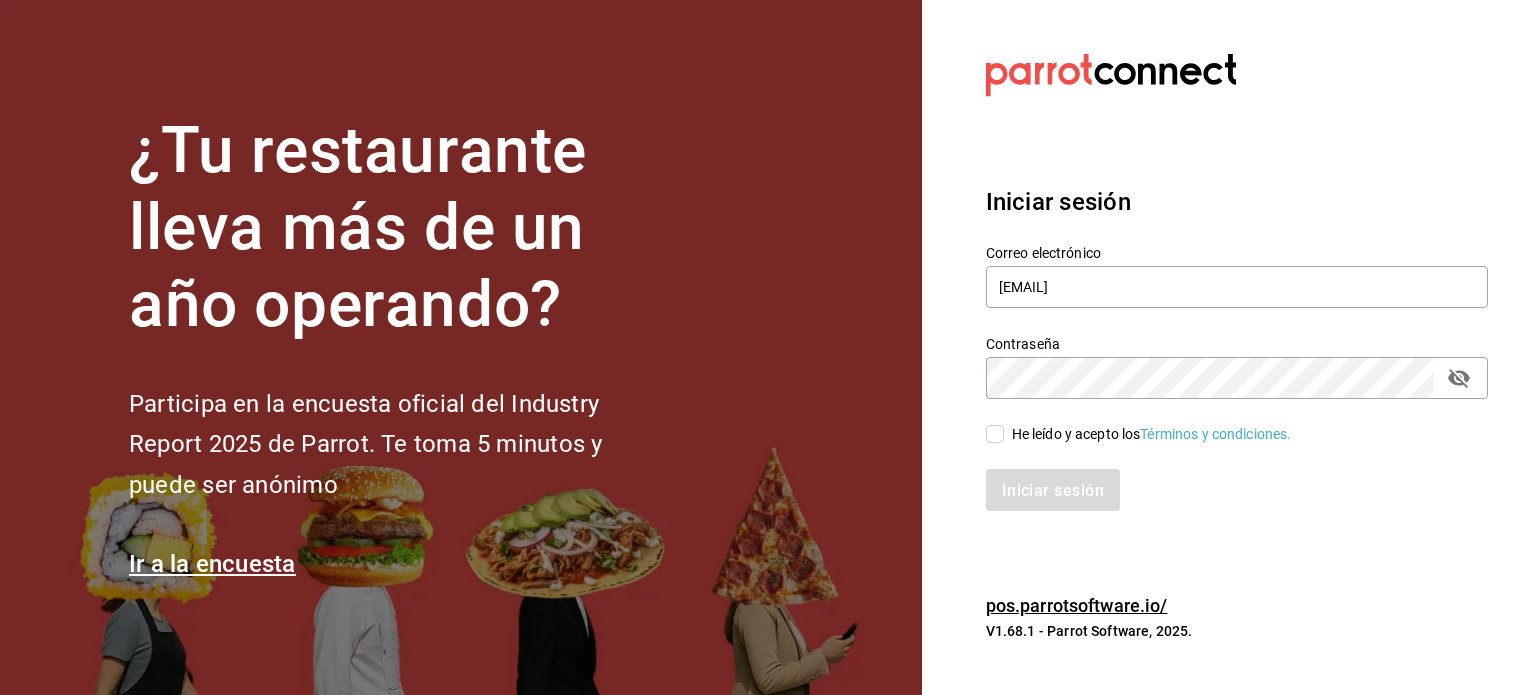 click on "He leído y acepto los  Términos y condiciones." at bounding box center (995, 434) 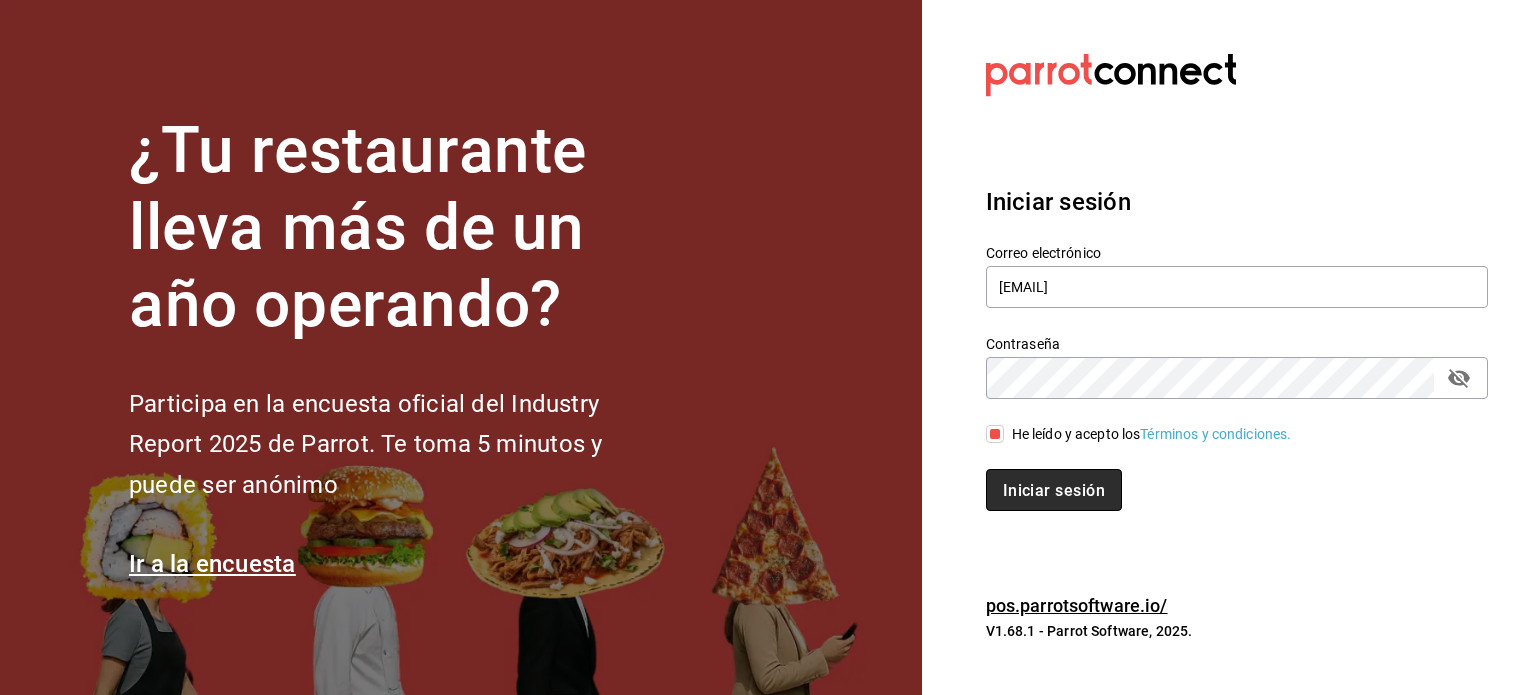 click on "Iniciar sesión" at bounding box center [1054, 489] 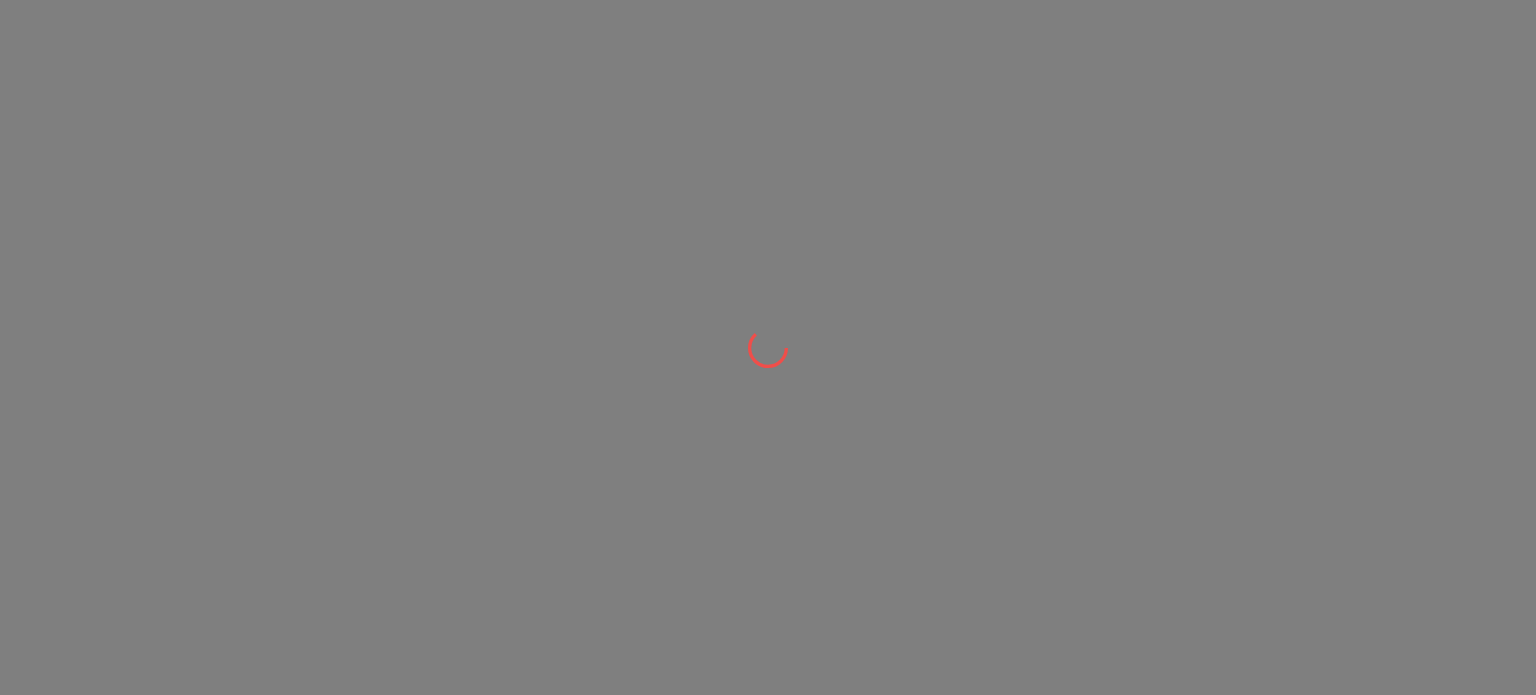 scroll, scrollTop: 0, scrollLeft: 0, axis: both 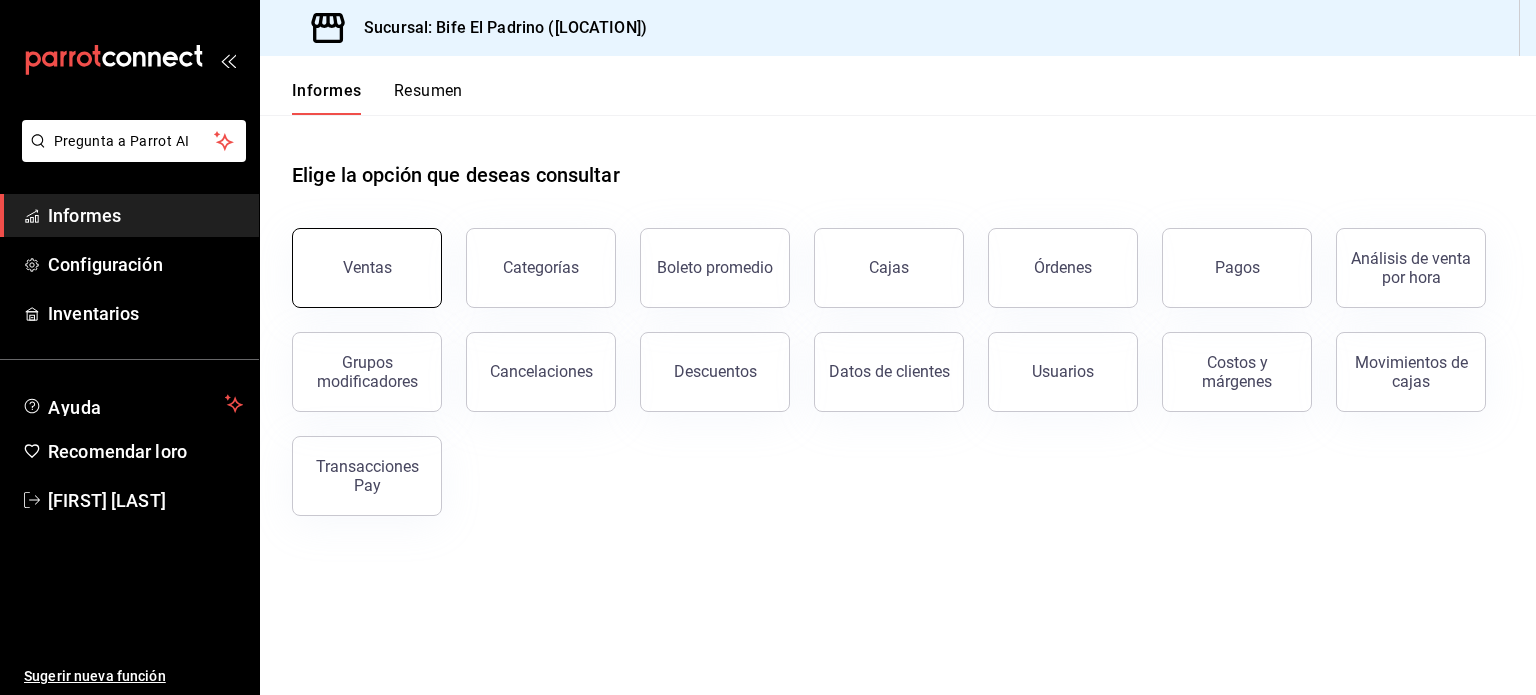 click on "Ventas" at bounding box center (367, 268) 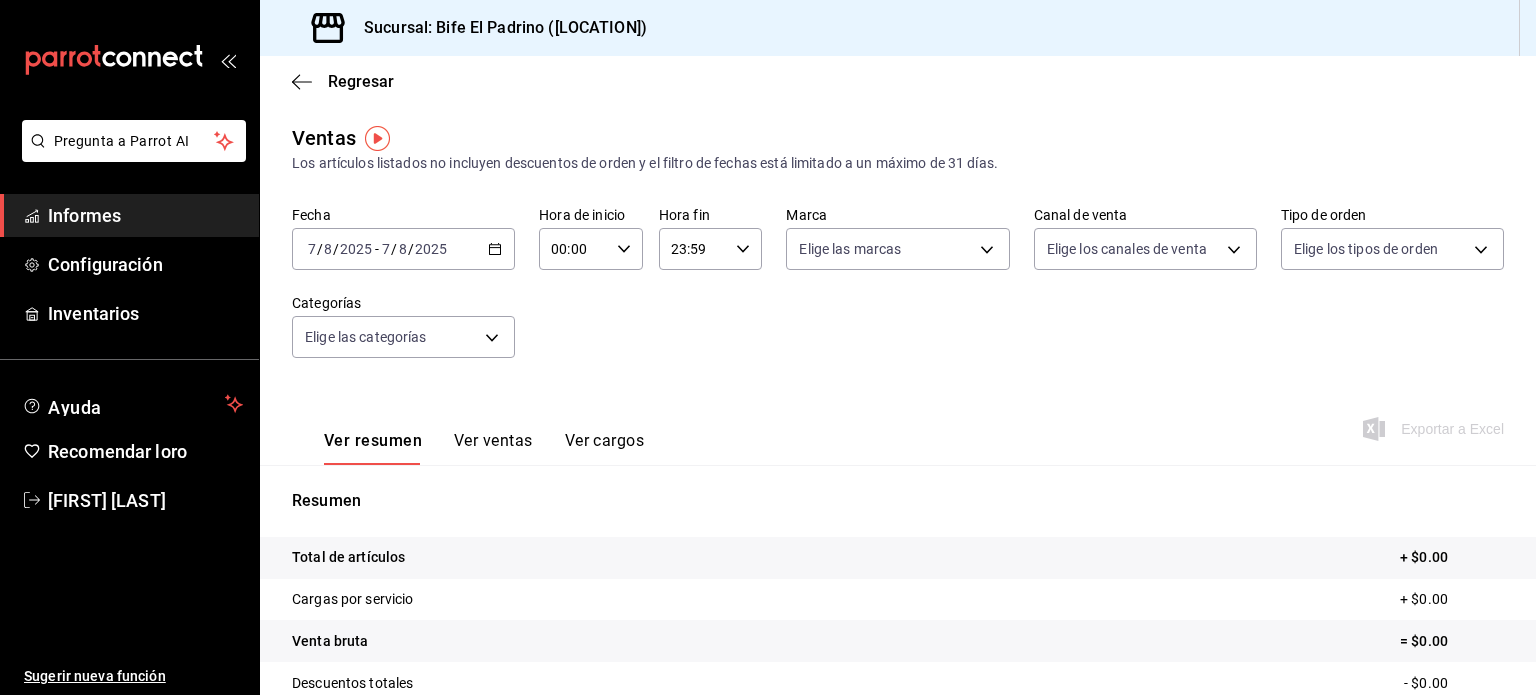 click 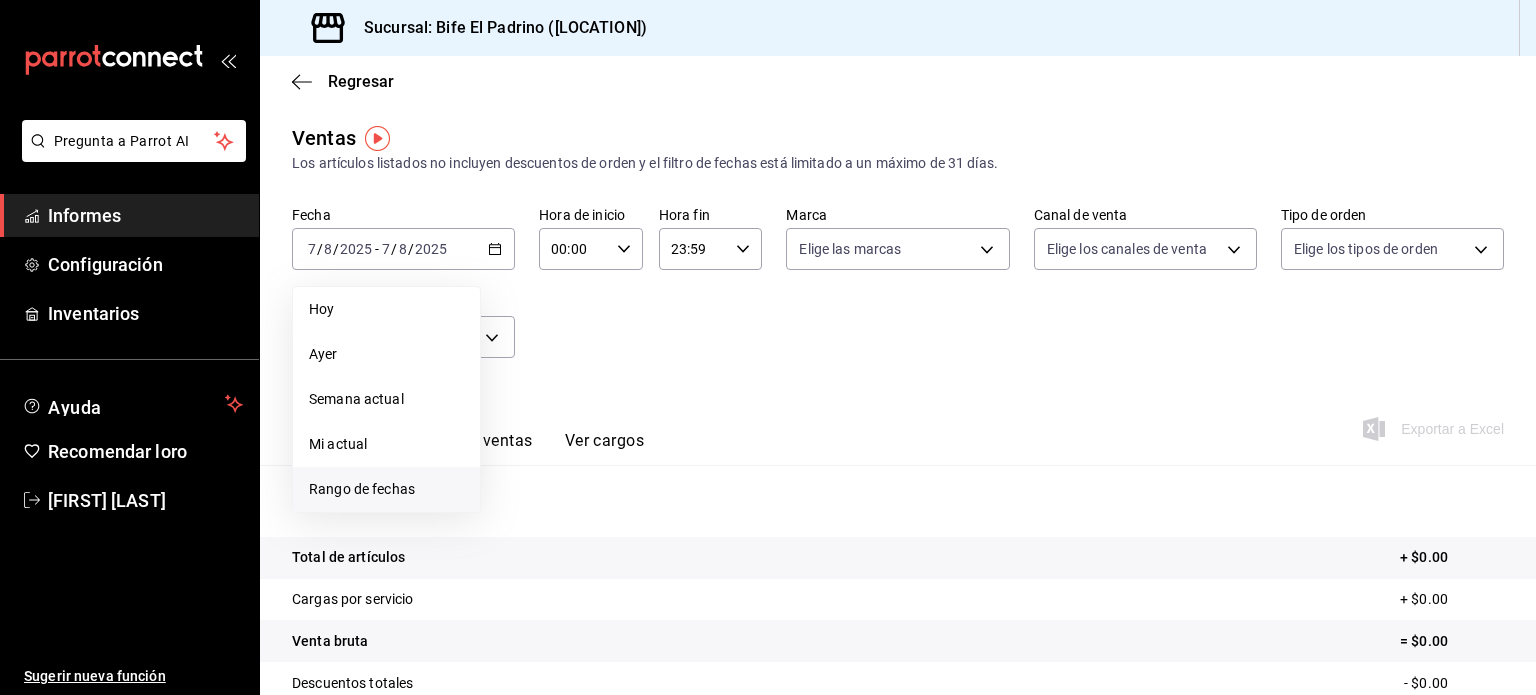 click on "Rango de fechas" at bounding box center (362, 489) 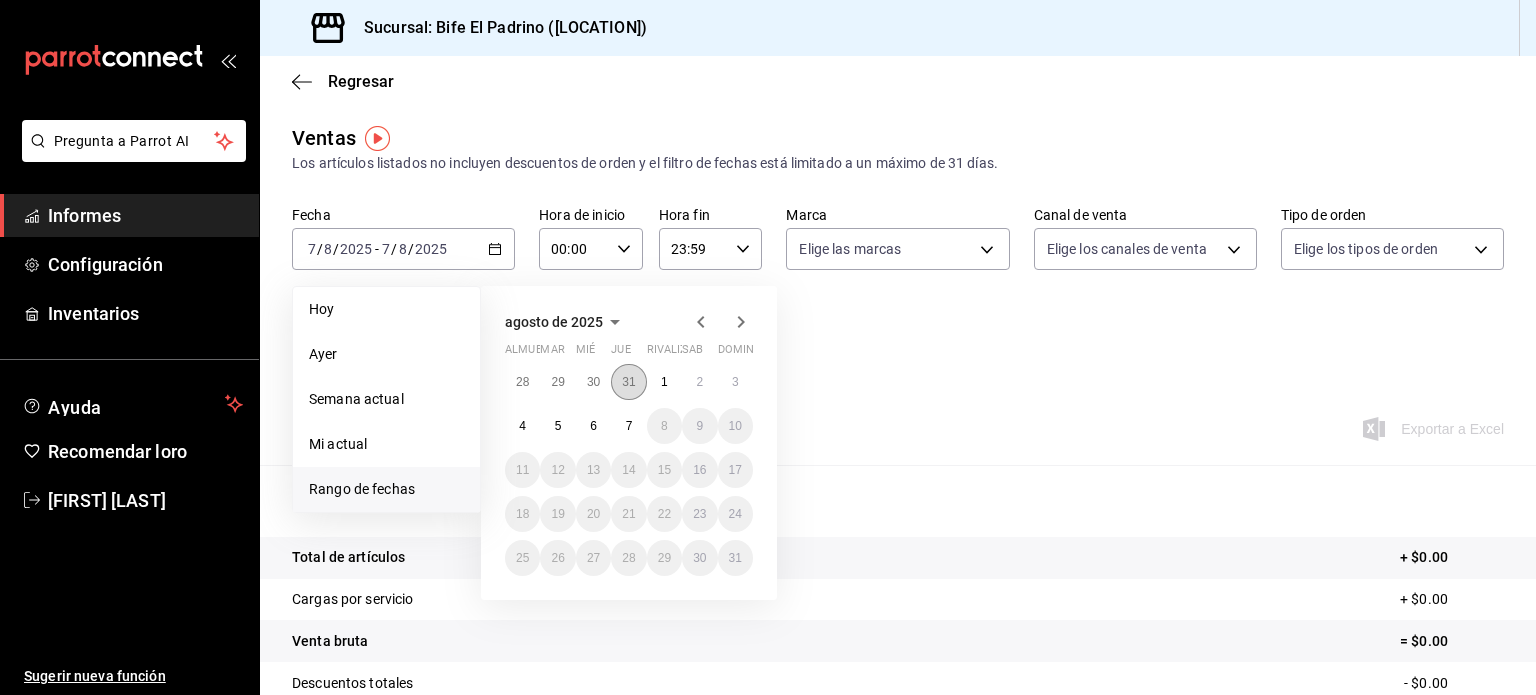 click on "31" at bounding box center [628, 382] 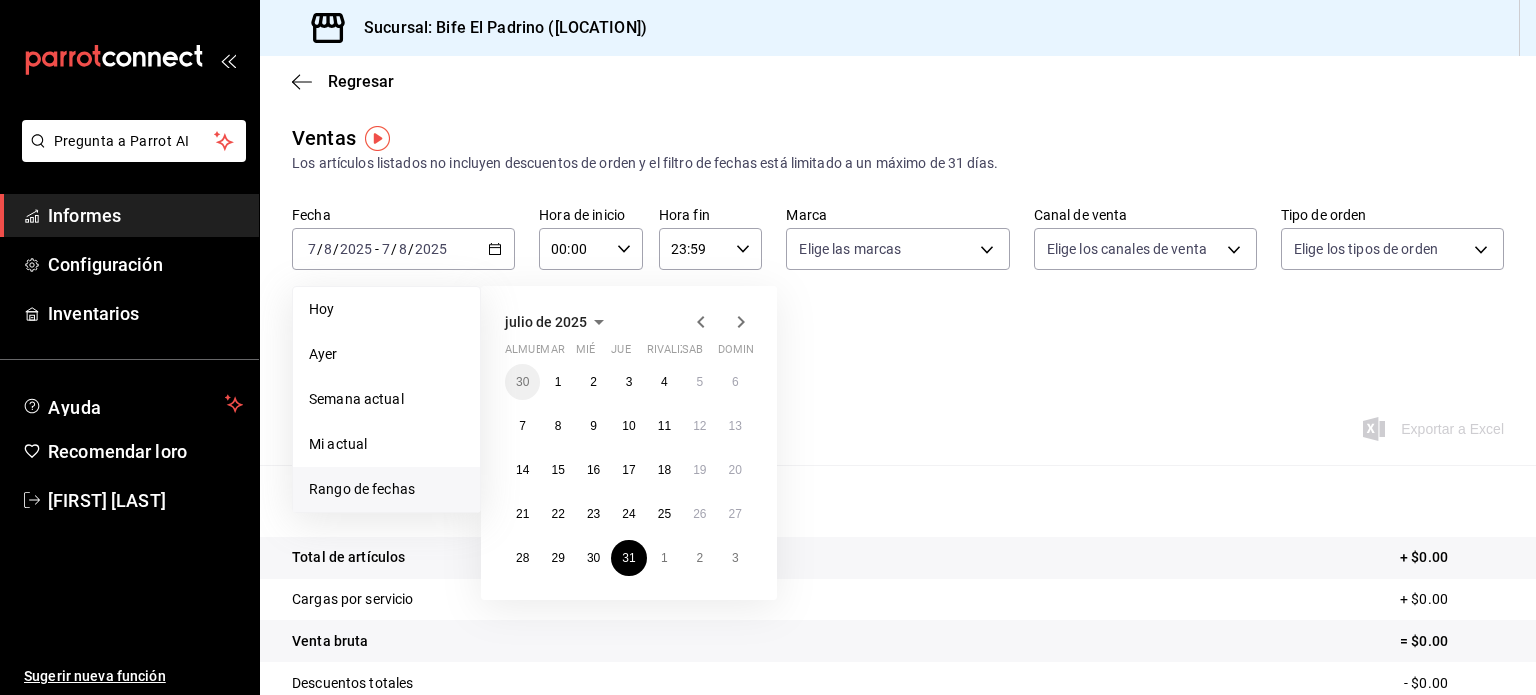 click 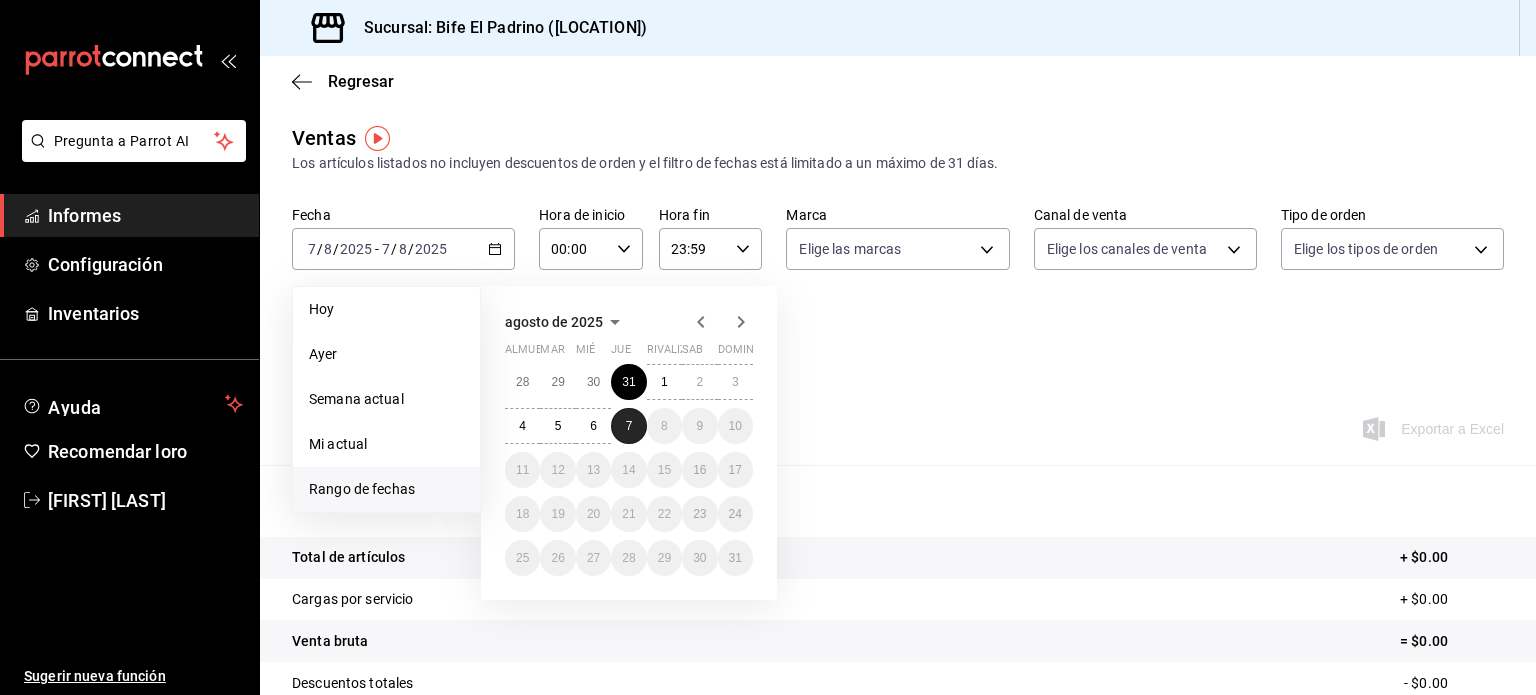 click on "7" at bounding box center (628, 426) 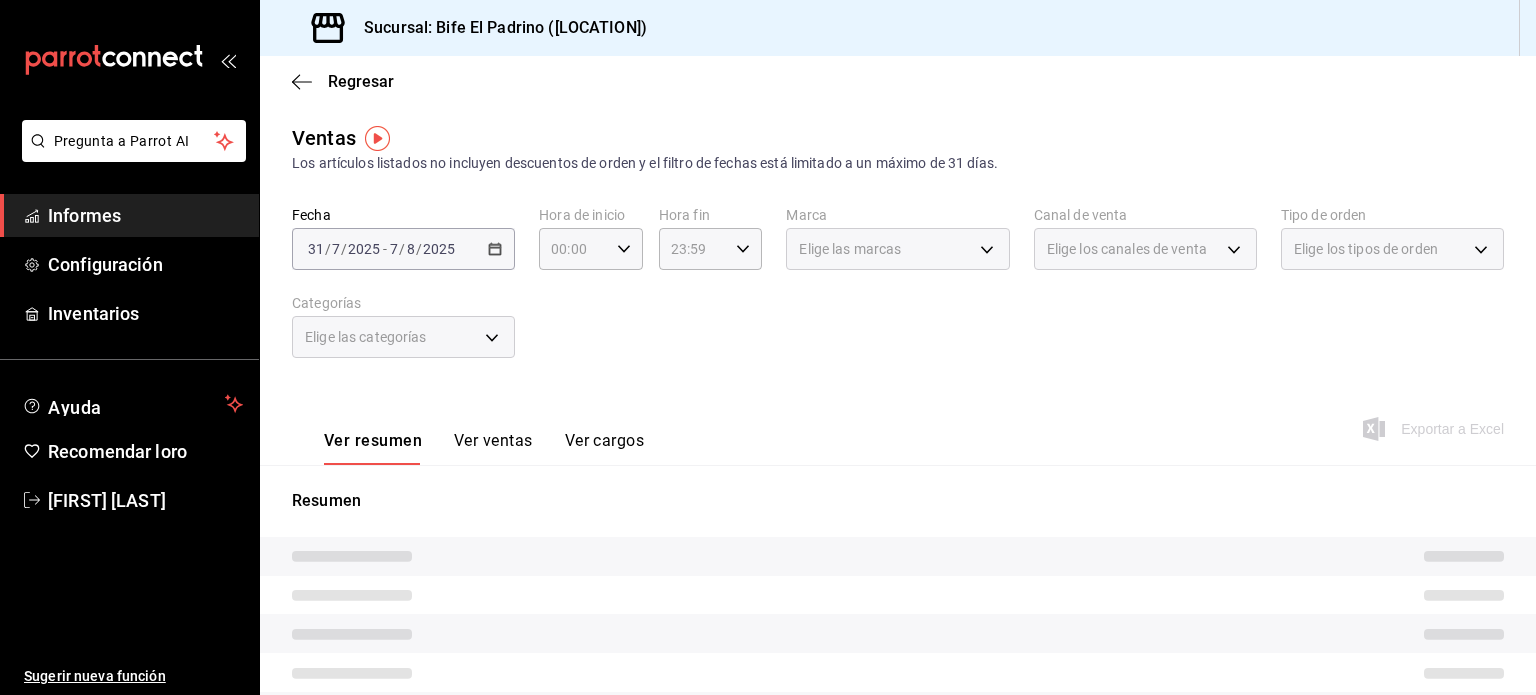 click on "Ver cargos" at bounding box center (605, 440) 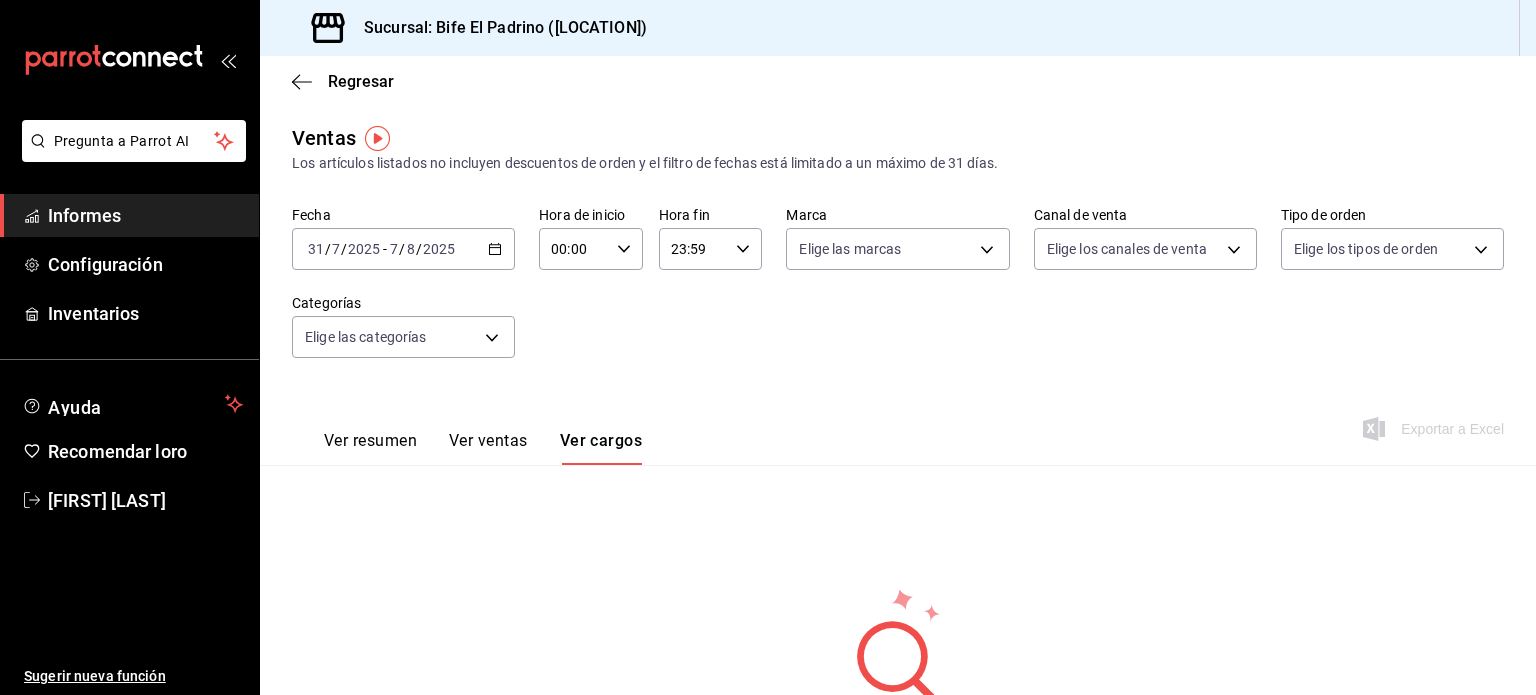 click on "Ventas Los artículos listados no incluyen descuentos de orden y el filtro de fechas está limitado a un máximo de 31 días. Fecha 2025-07-31 31 / 7 / 2025 - 2025-08-07 7 / 8 / 2025 Hora de inicio 00:00 Hora de inicio Hora fin 23:59 Hora fin Marca Elige las marcas Canal de venta Elige los canales de venta Tipo de orden Elige los tipos de orden Categorías Elige las categorías Ver resumen Ver ventas Ver cargos Exportar a Excel No hay información que mostrar" at bounding box center (898, 466) 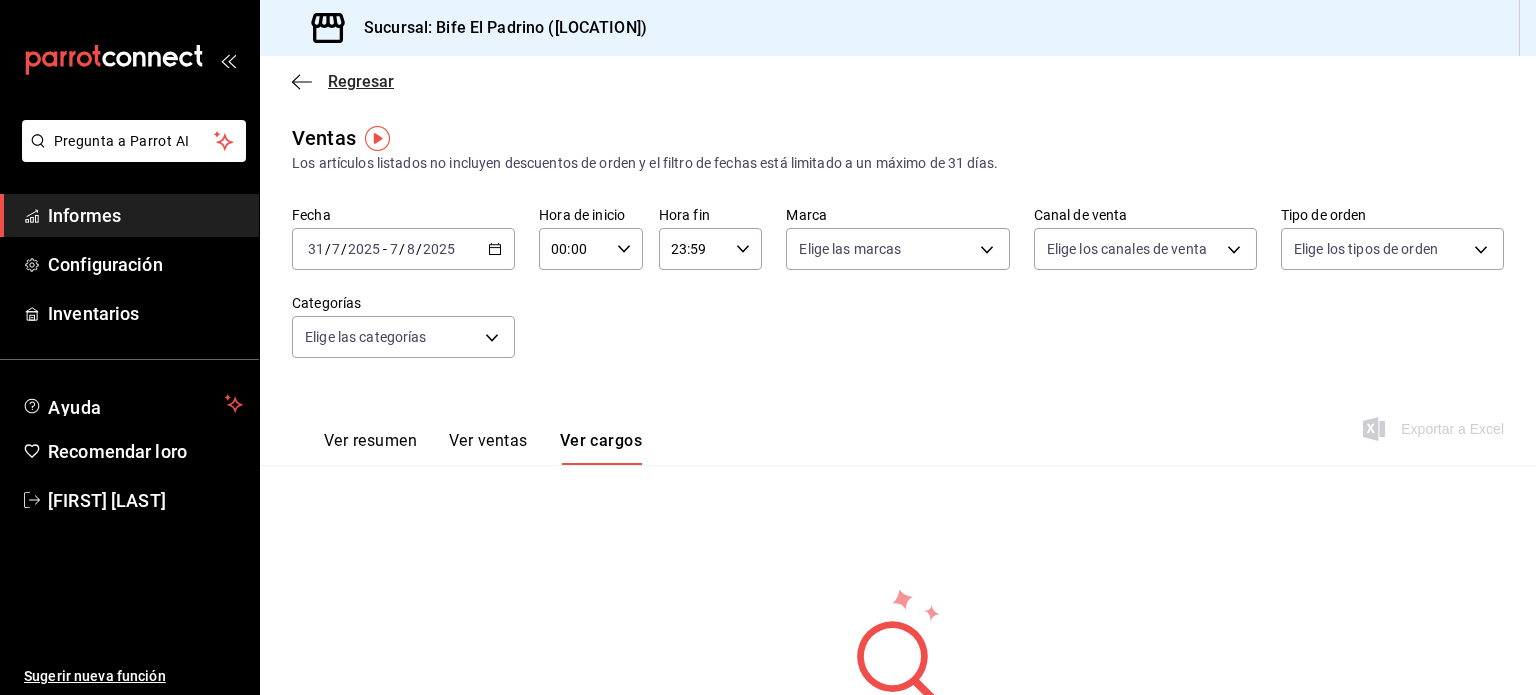 click 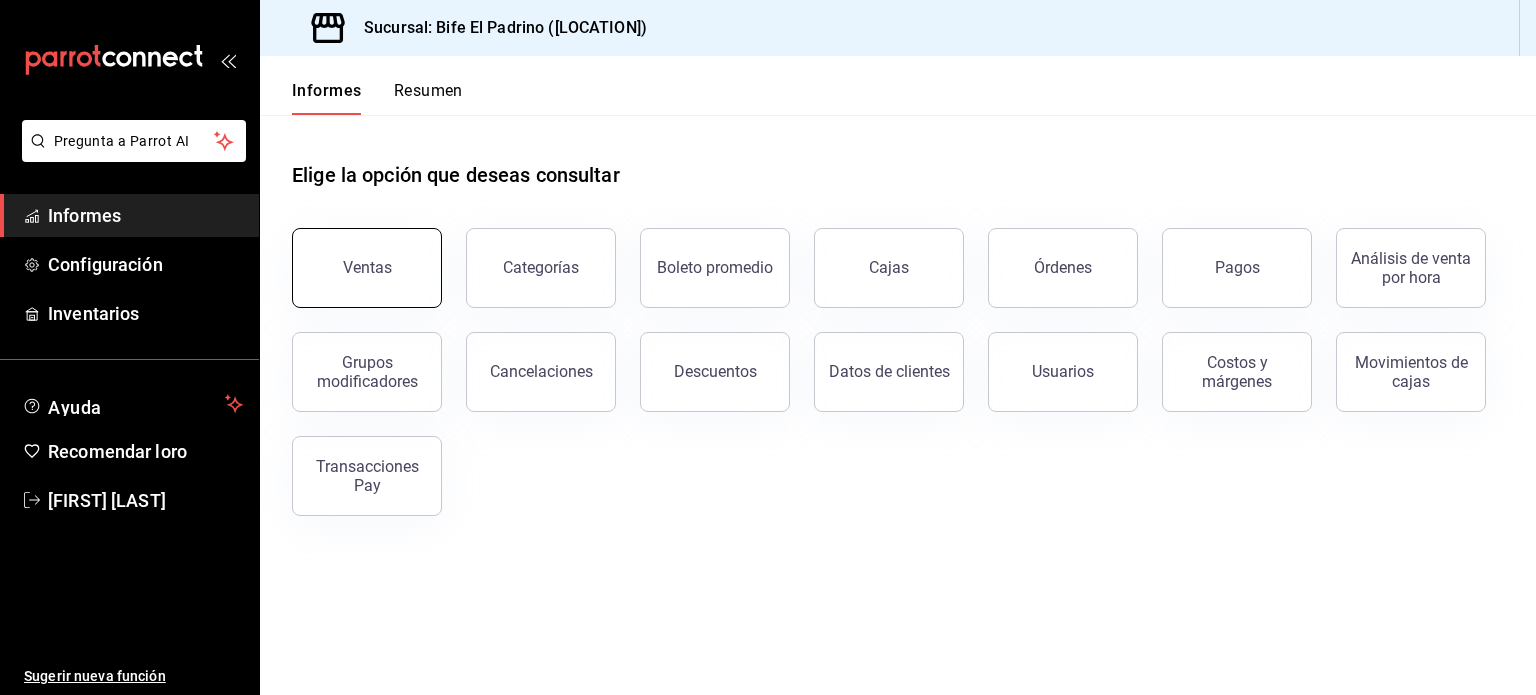 click on "Ventas" at bounding box center (367, 268) 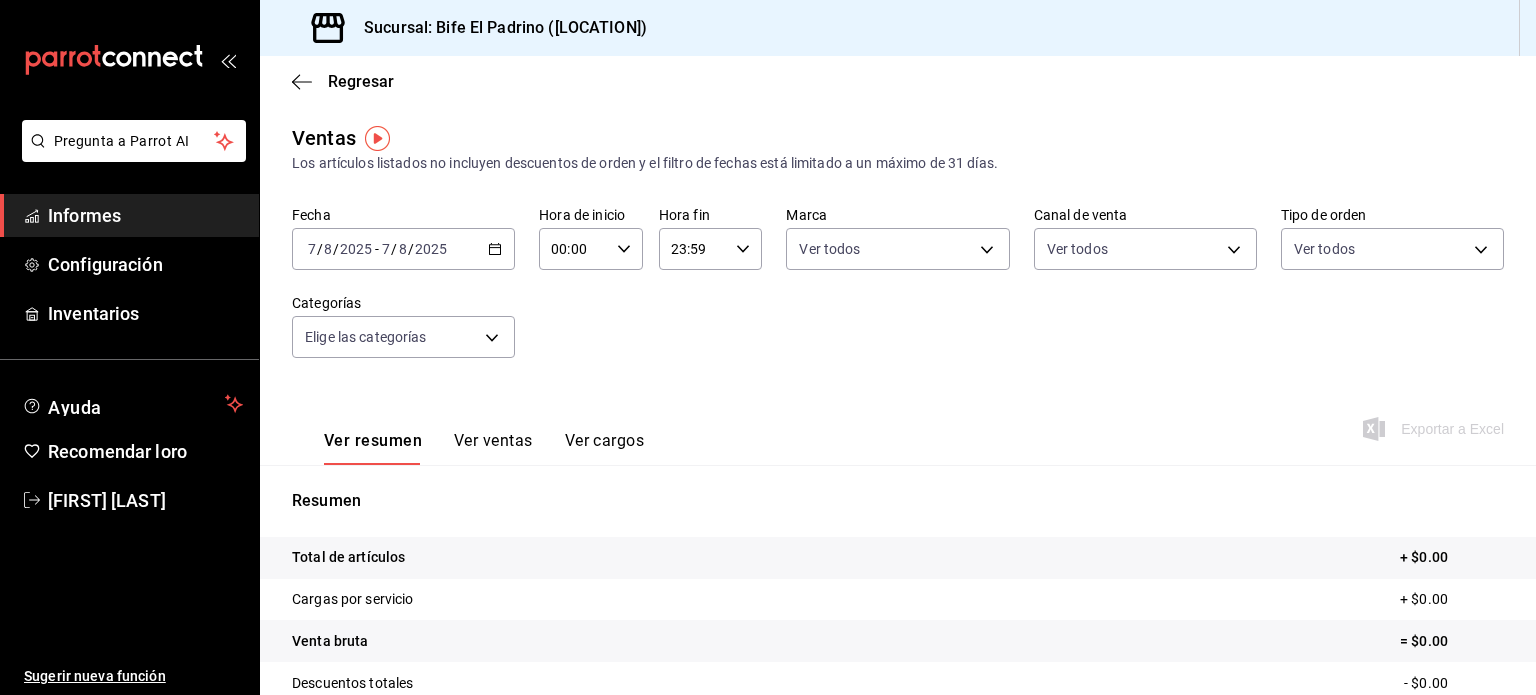 click 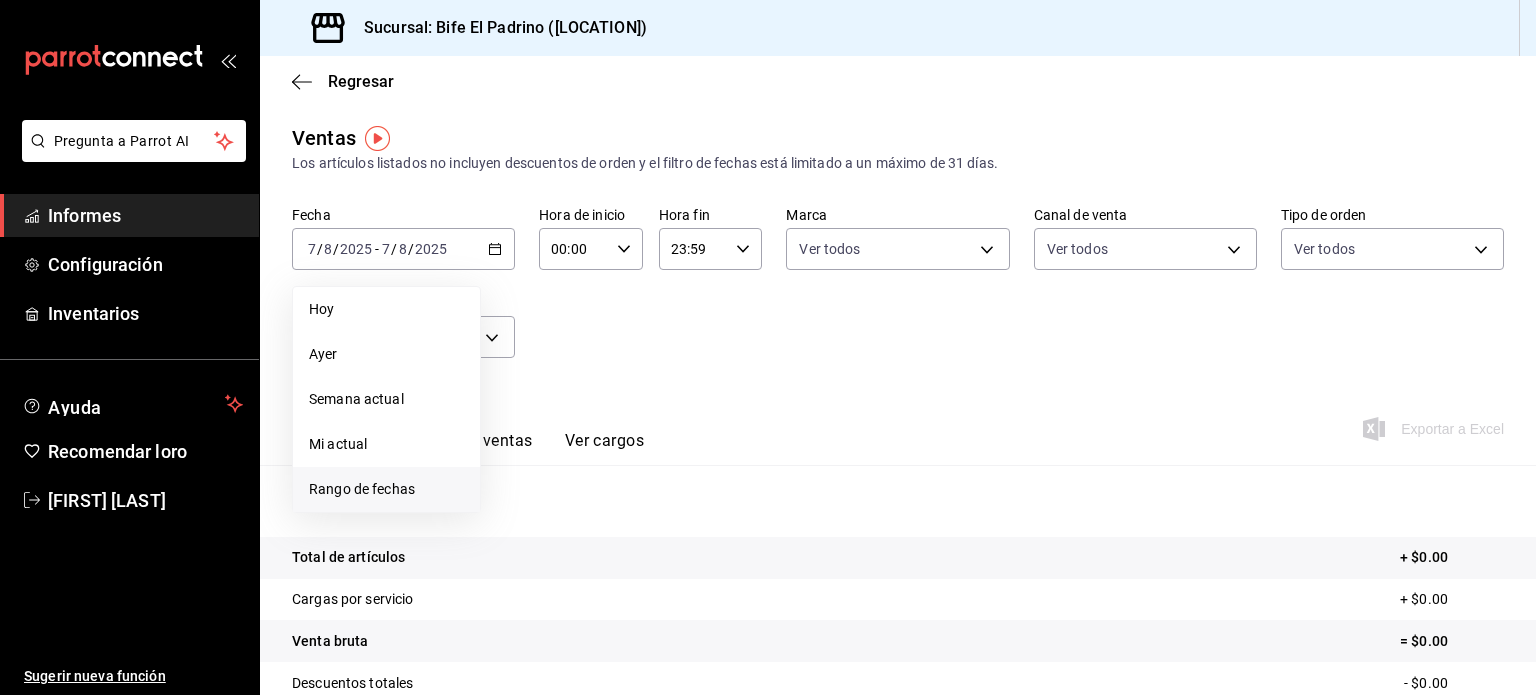 click on "Rango de fechas" at bounding box center [386, 489] 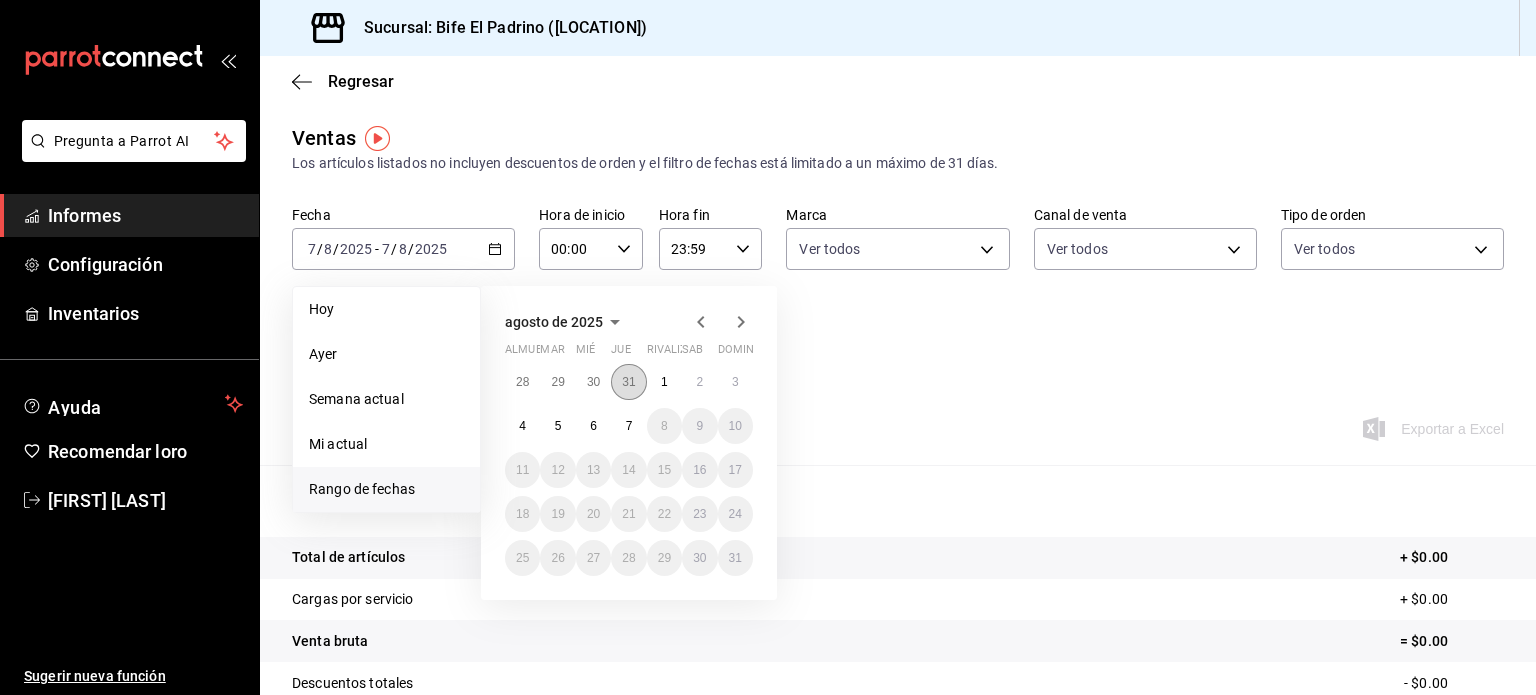 click on "31" at bounding box center [628, 382] 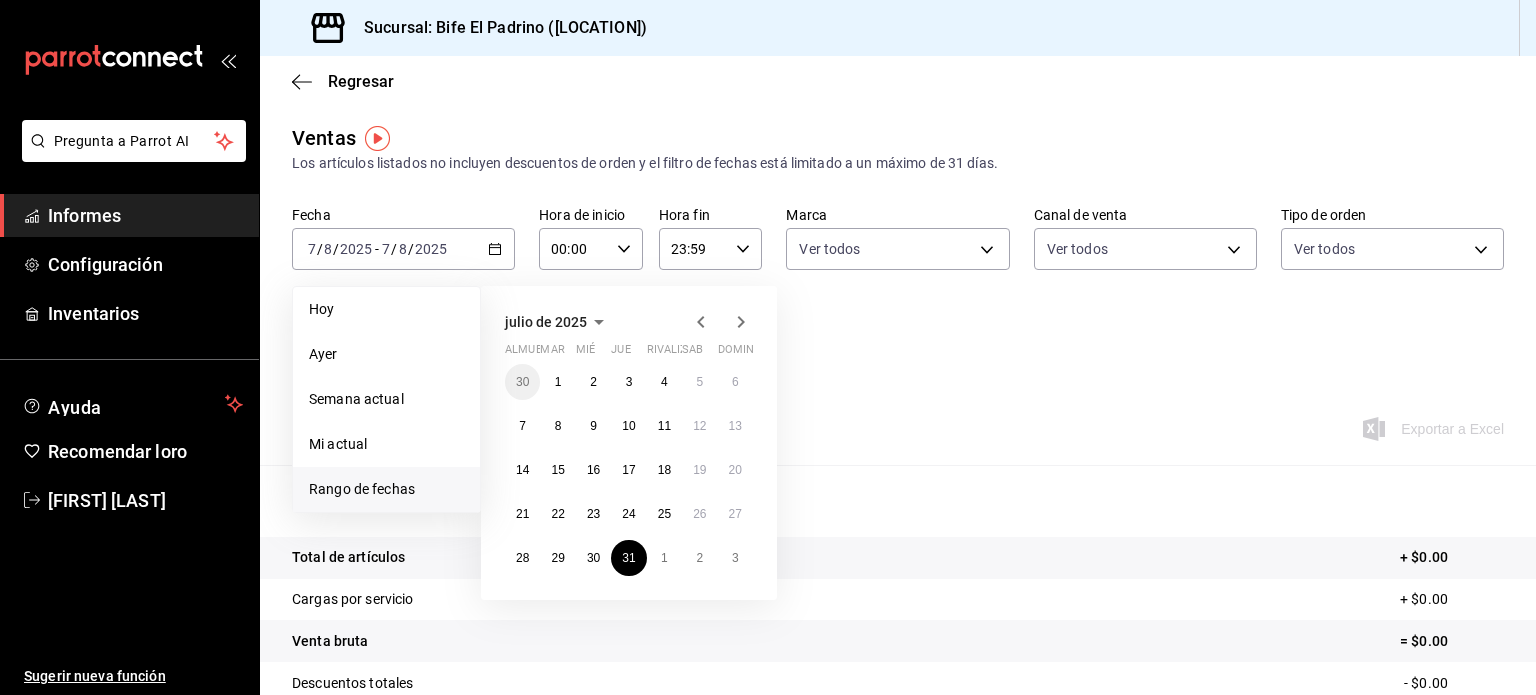 click 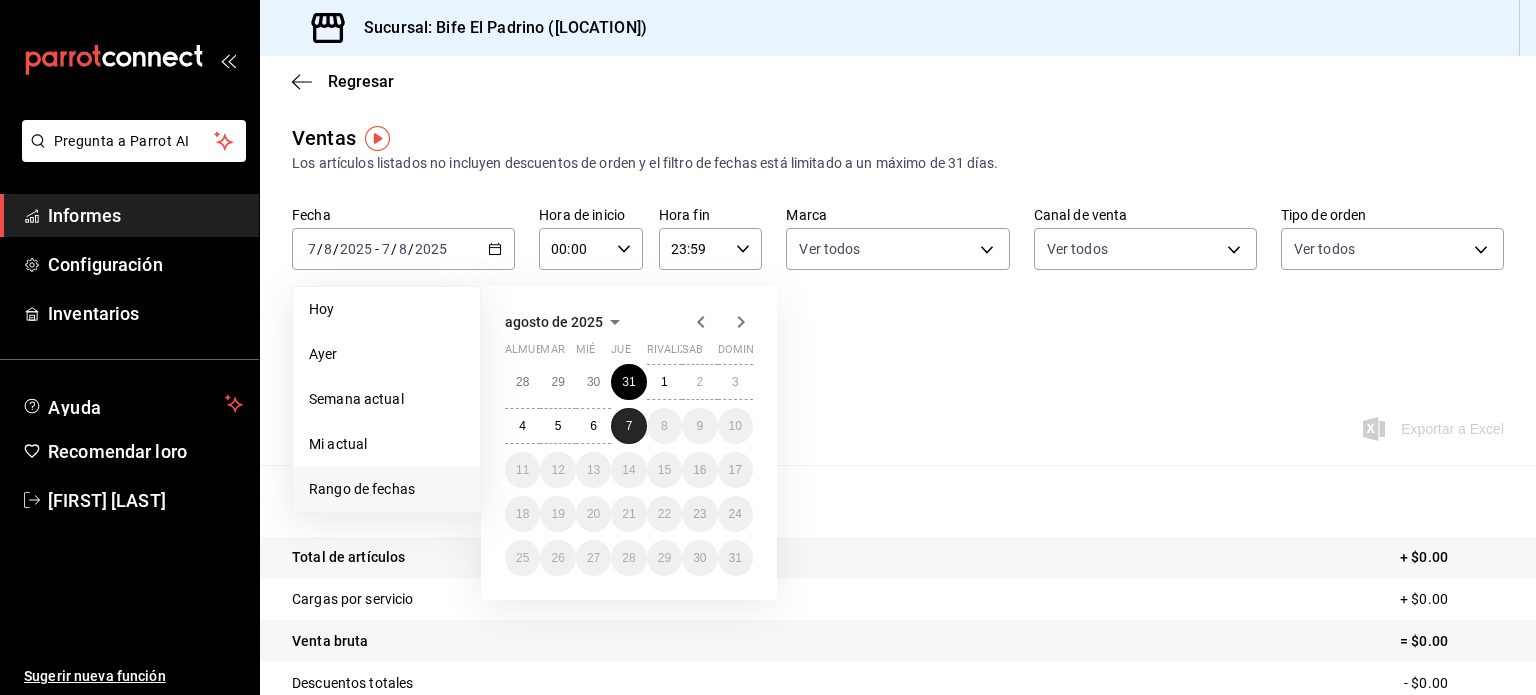 click on "7" at bounding box center (628, 426) 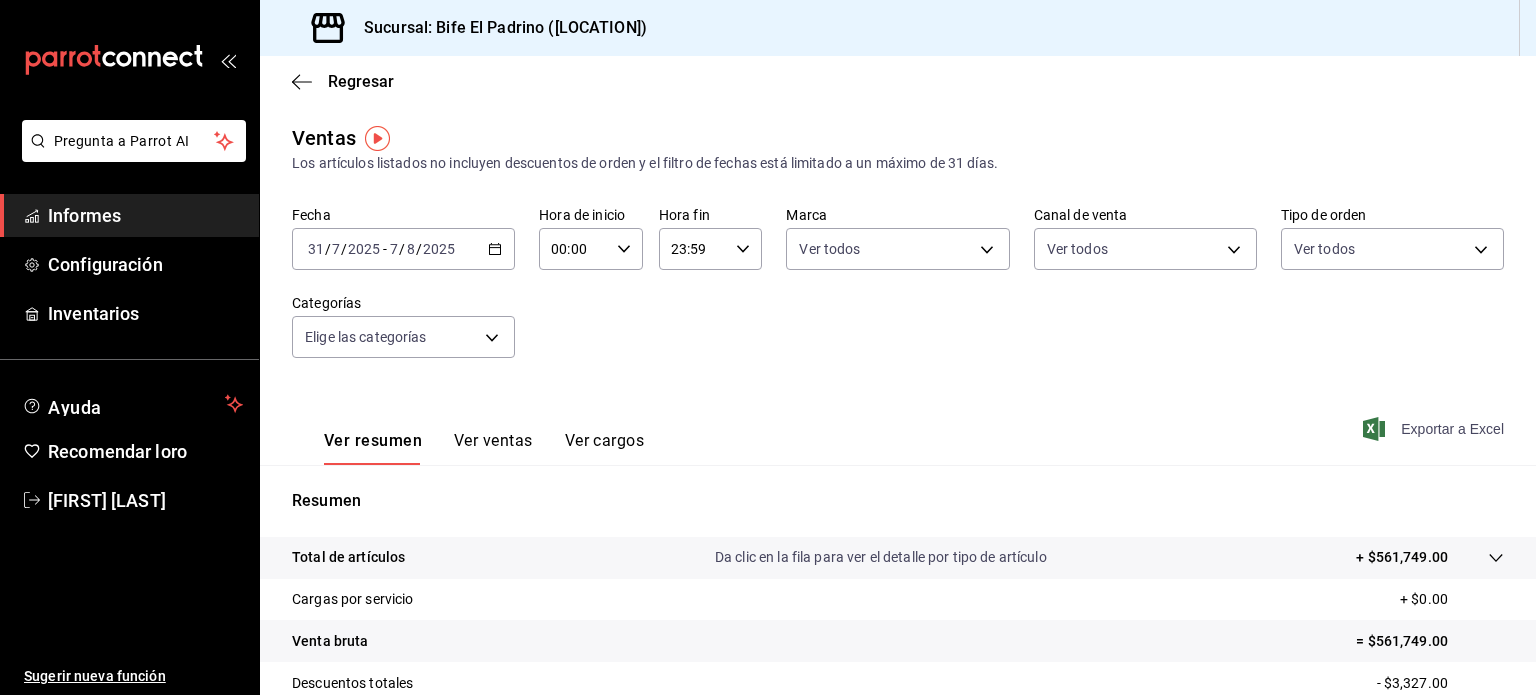 click on "Exportar a Excel" at bounding box center [1452, 429] 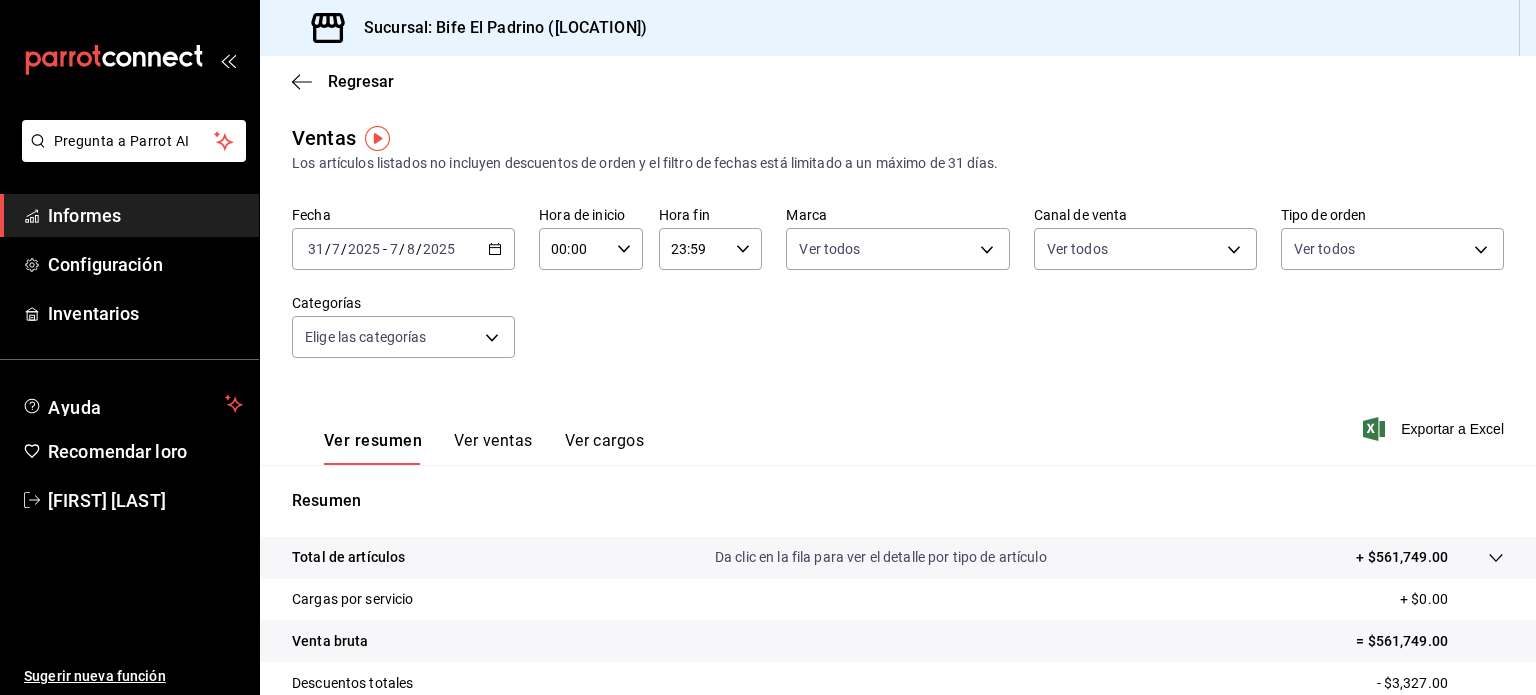 click on "Fecha 2025-07-31 31 / 7 / 2025 - 2025-08-07 7 / 8 / 2025 Hora de inicio 00:00 Hora de inicio Hora fin 23:59 Hora fin Marca Ver todos Canal de venta Ver todos Tipo de orden Ver todos Categorías Elige las categorías" at bounding box center [898, 294] 